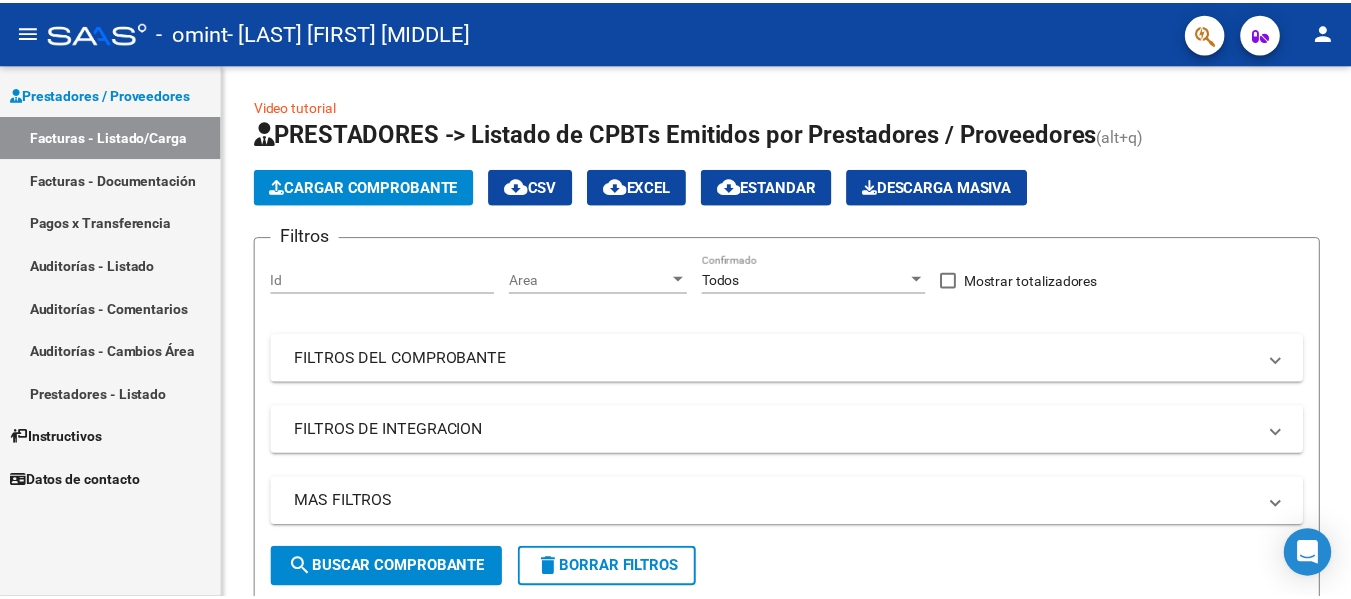 scroll, scrollTop: 0, scrollLeft: 0, axis: both 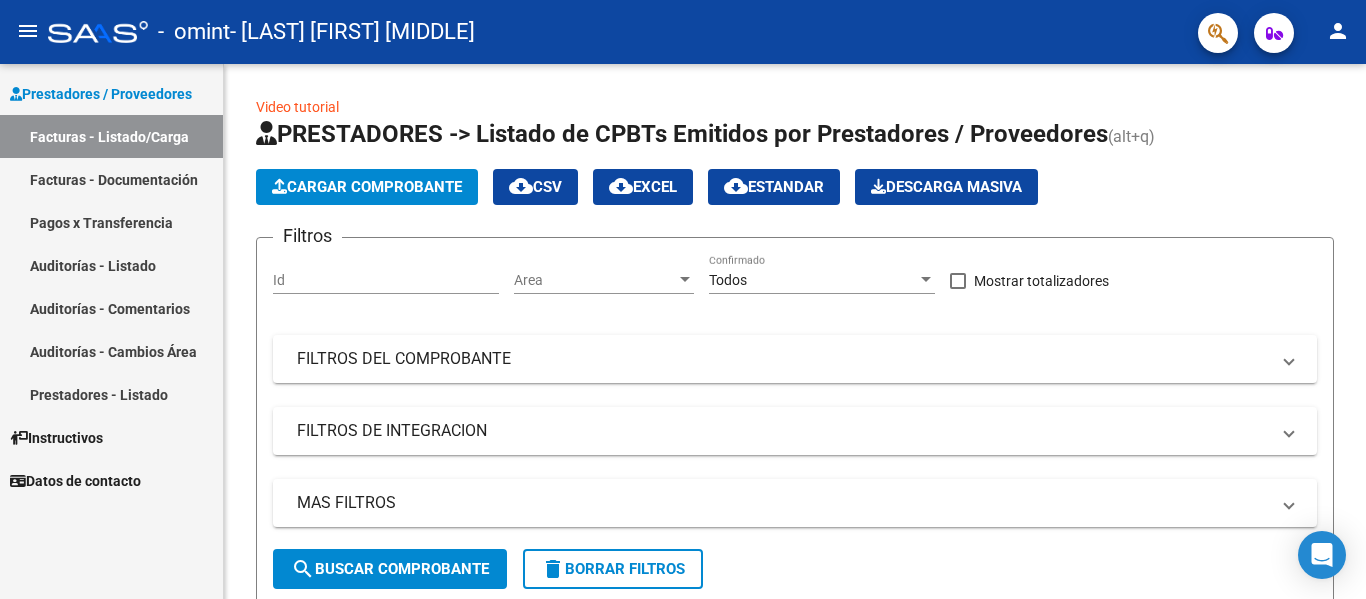 click on "person" 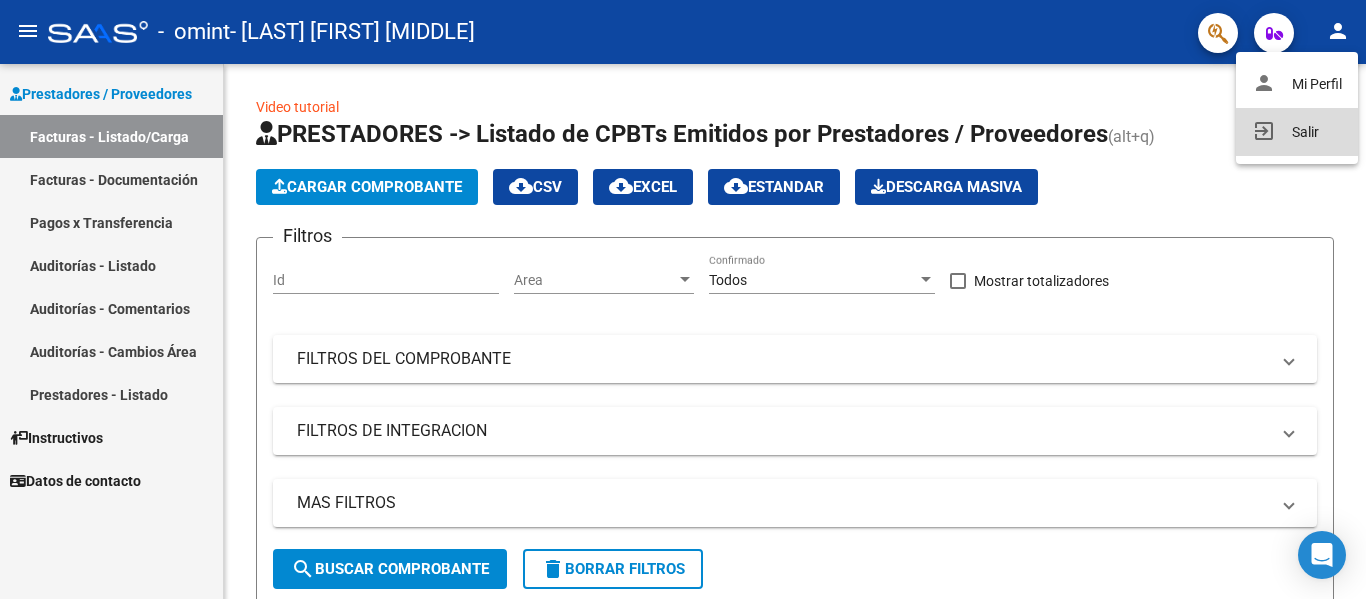click on "exit_to_app  Salir" at bounding box center (1297, 132) 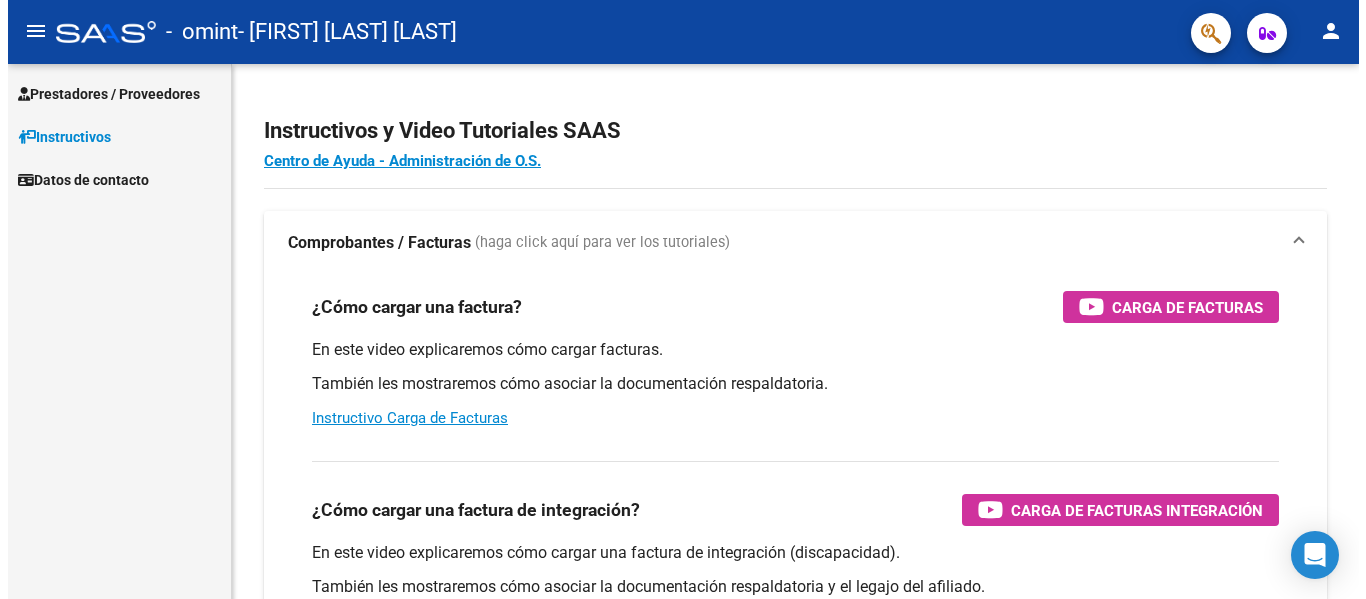 scroll, scrollTop: 0, scrollLeft: 0, axis: both 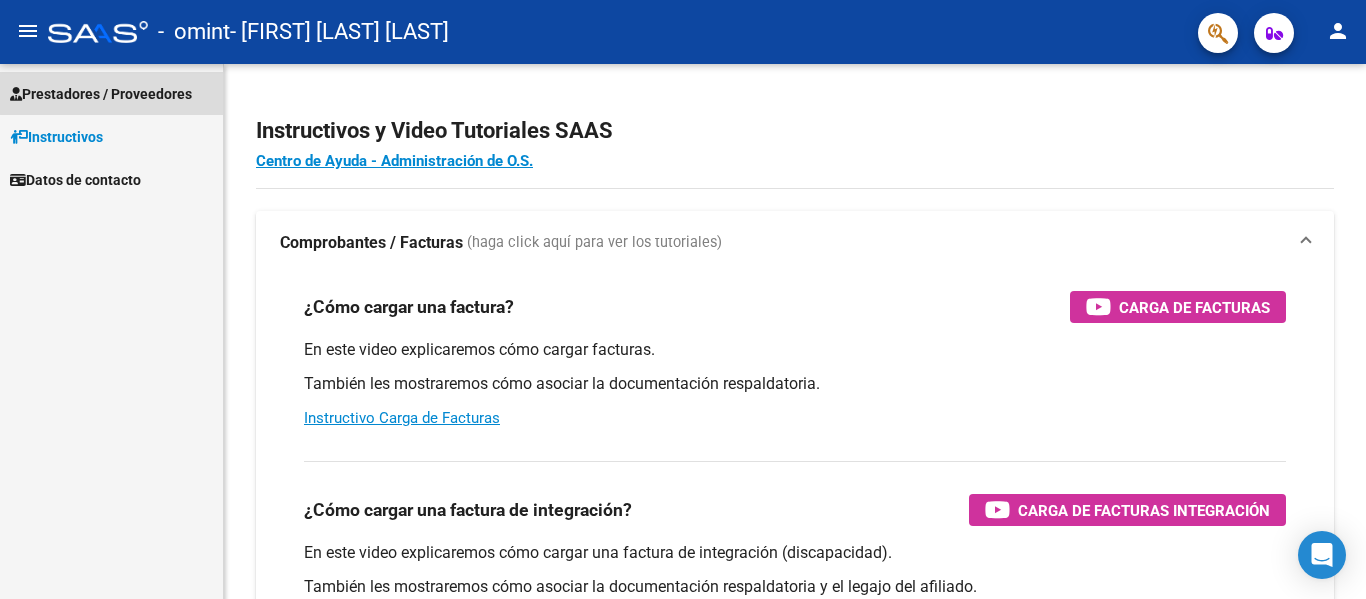 click on "Prestadores / Proveedores" at bounding box center (101, 94) 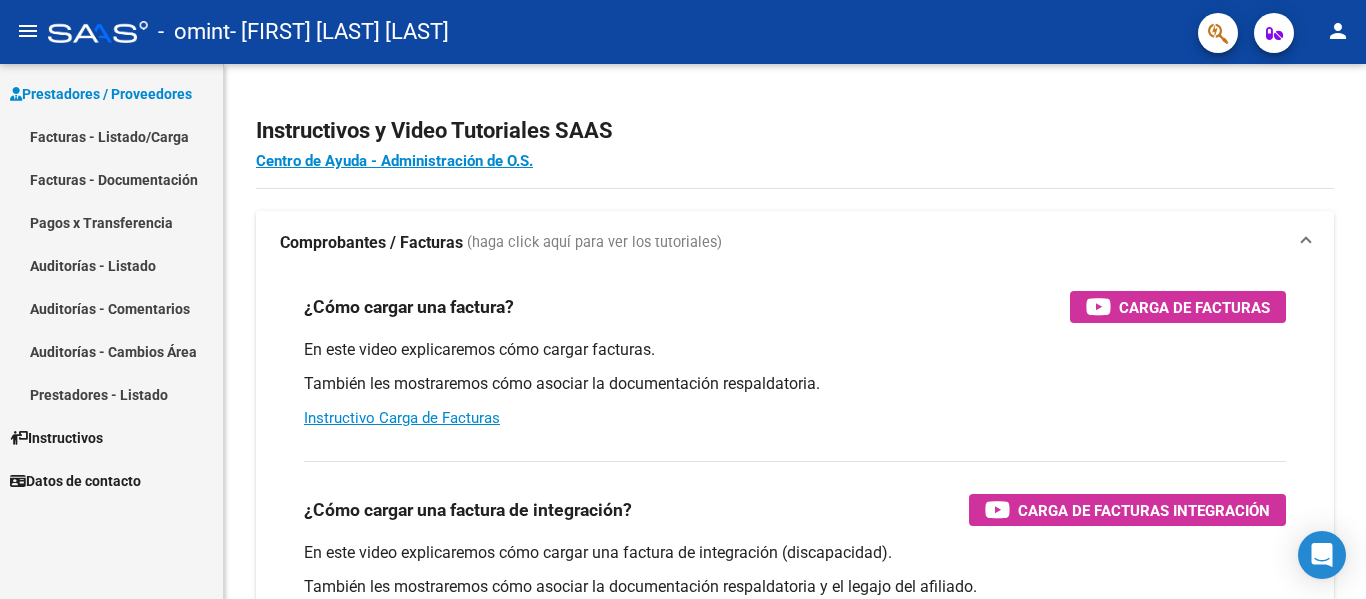 click on "Facturas - Listado/Carga" at bounding box center (111, 136) 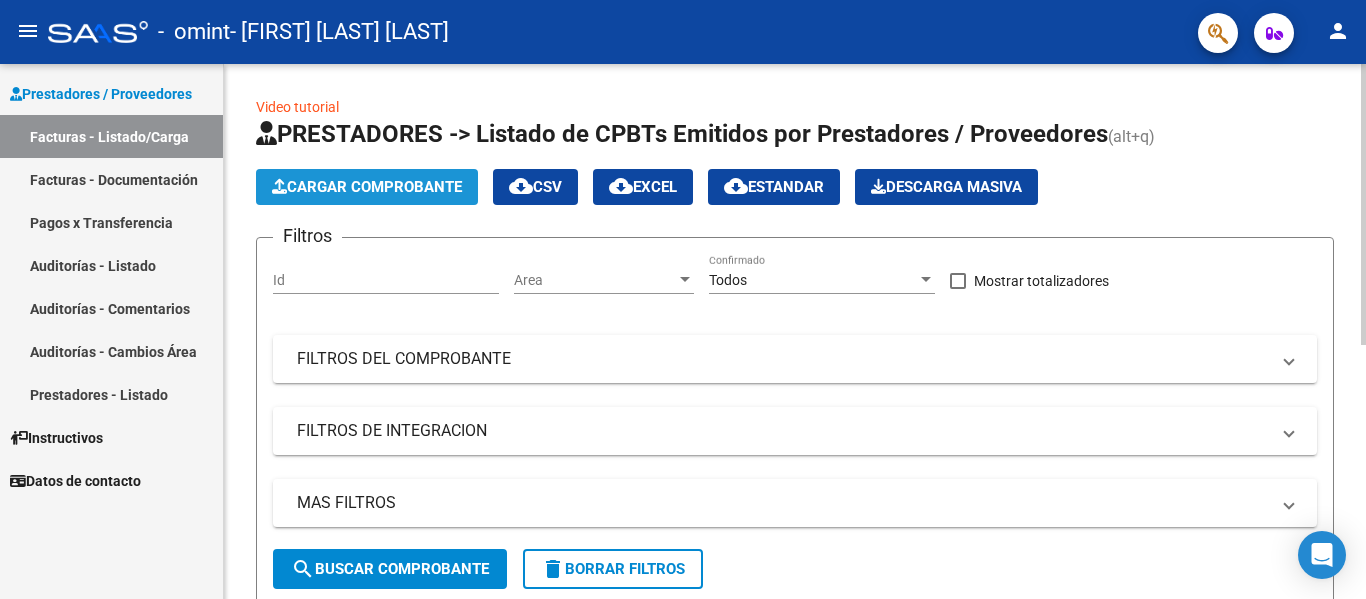 click on "Cargar Comprobante" 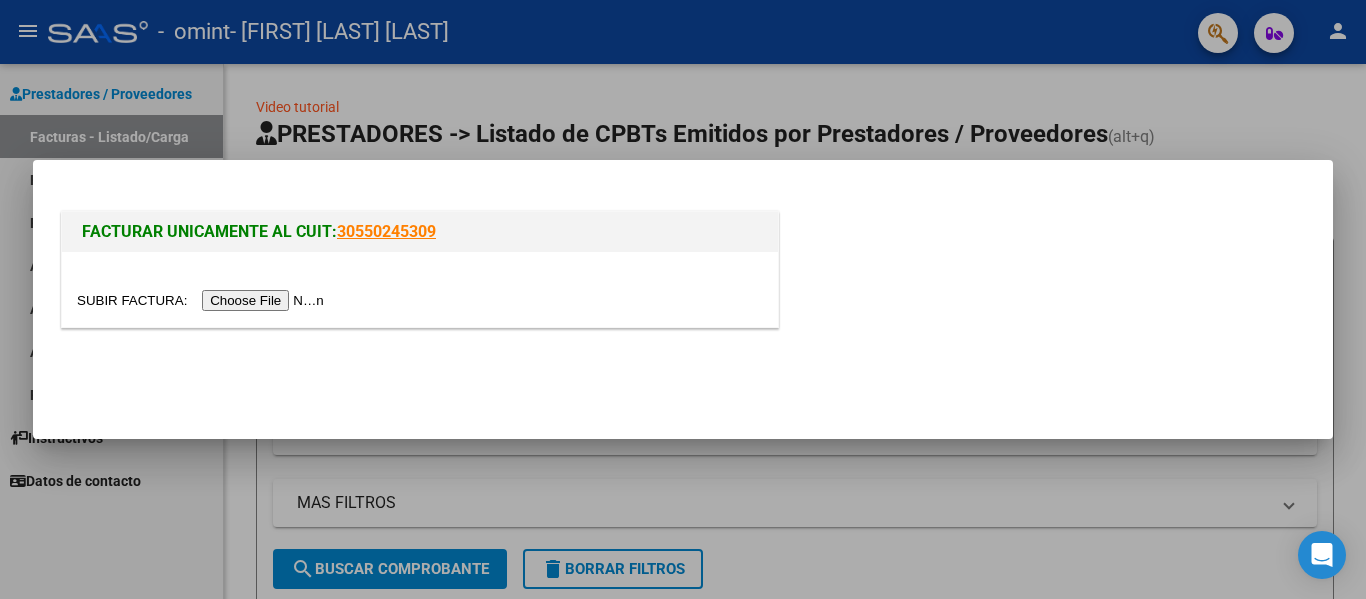 click at bounding box center (203, 300) 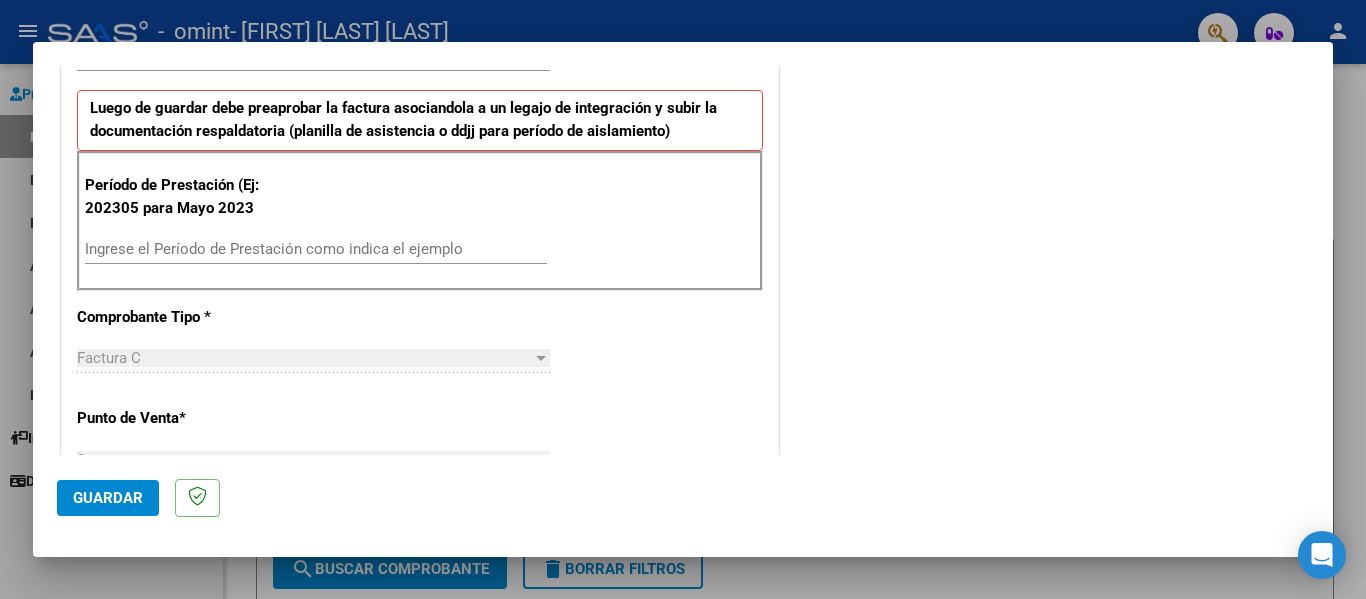 scroll, scrollTop: 500, scrollLeft: 0, axis: vertical 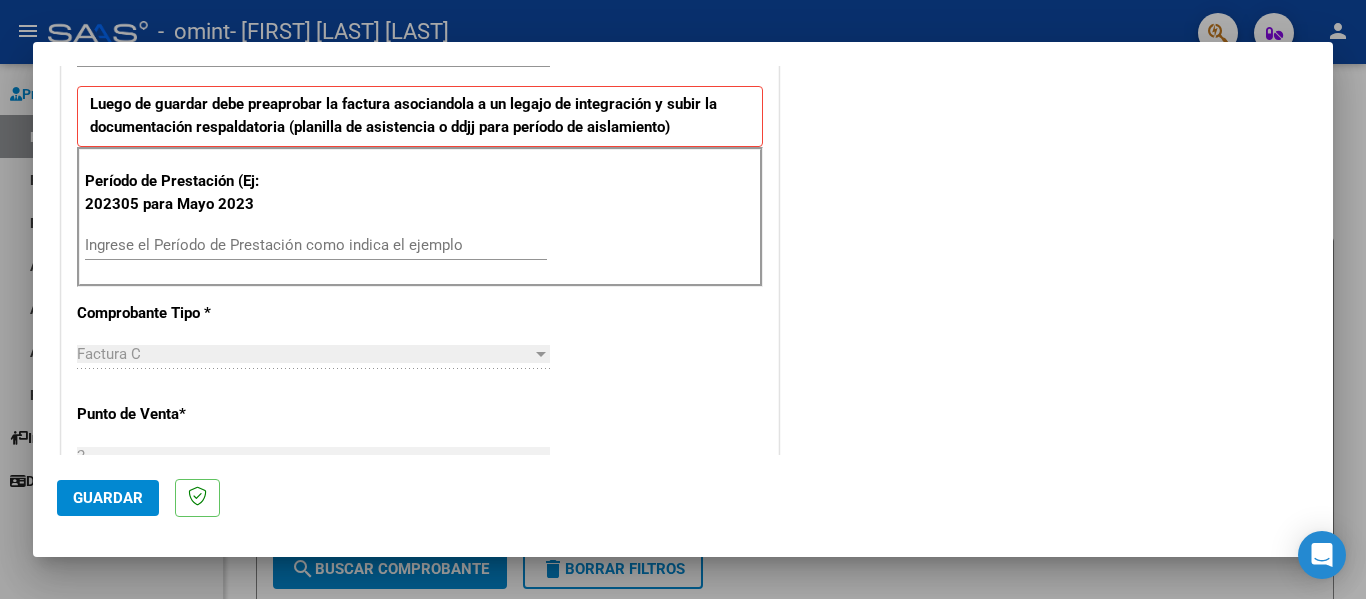 click on "Ingrese el Período de Prestación como indica el ejemplo" at bounding box center (316, 245) 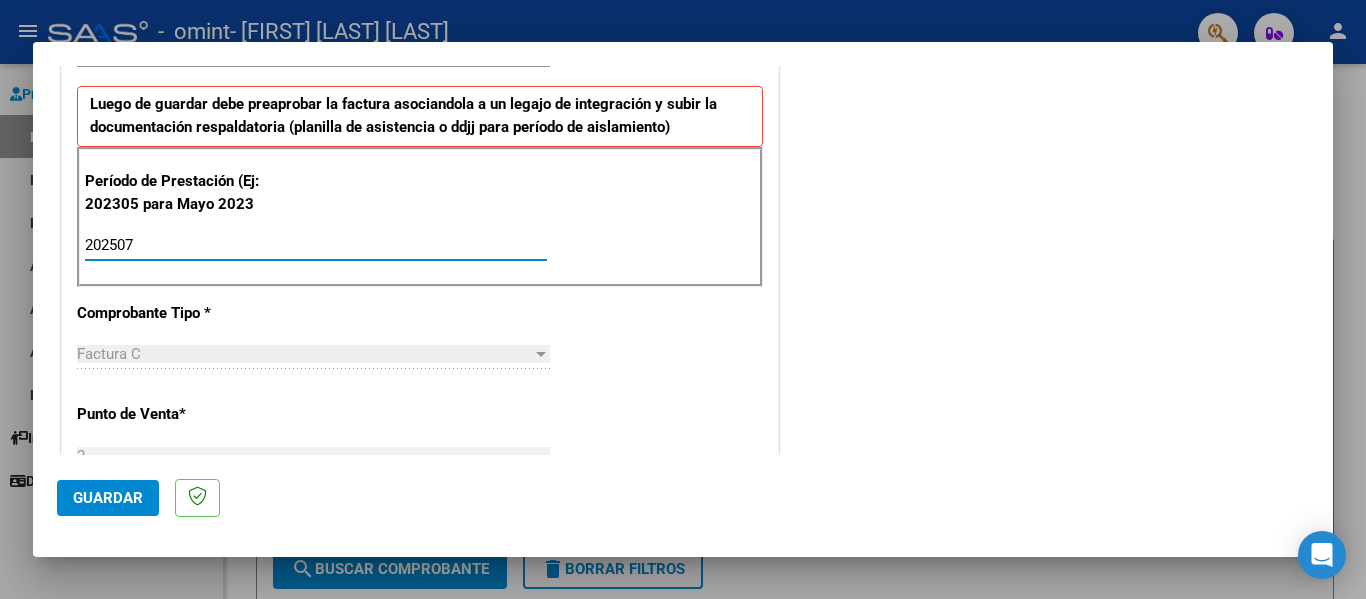 type on "202507" 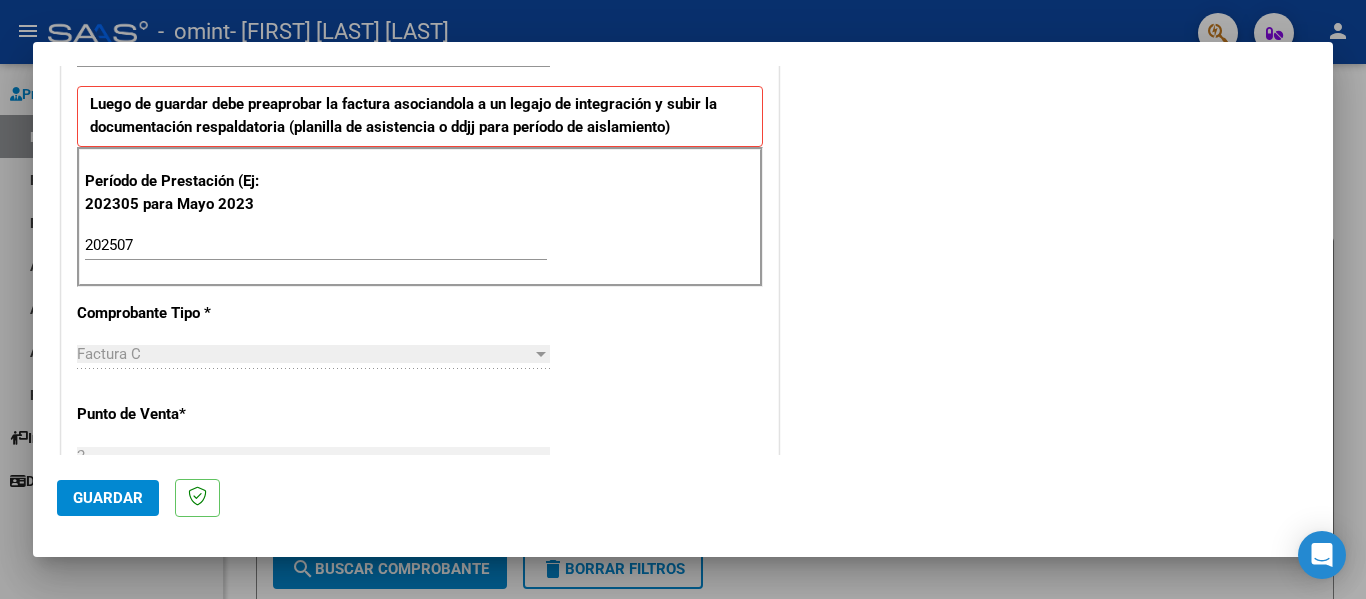 click on "COMENTARIOS Comentarios del Prestador / Gerenciador:" at bounding box center (1046, 438) 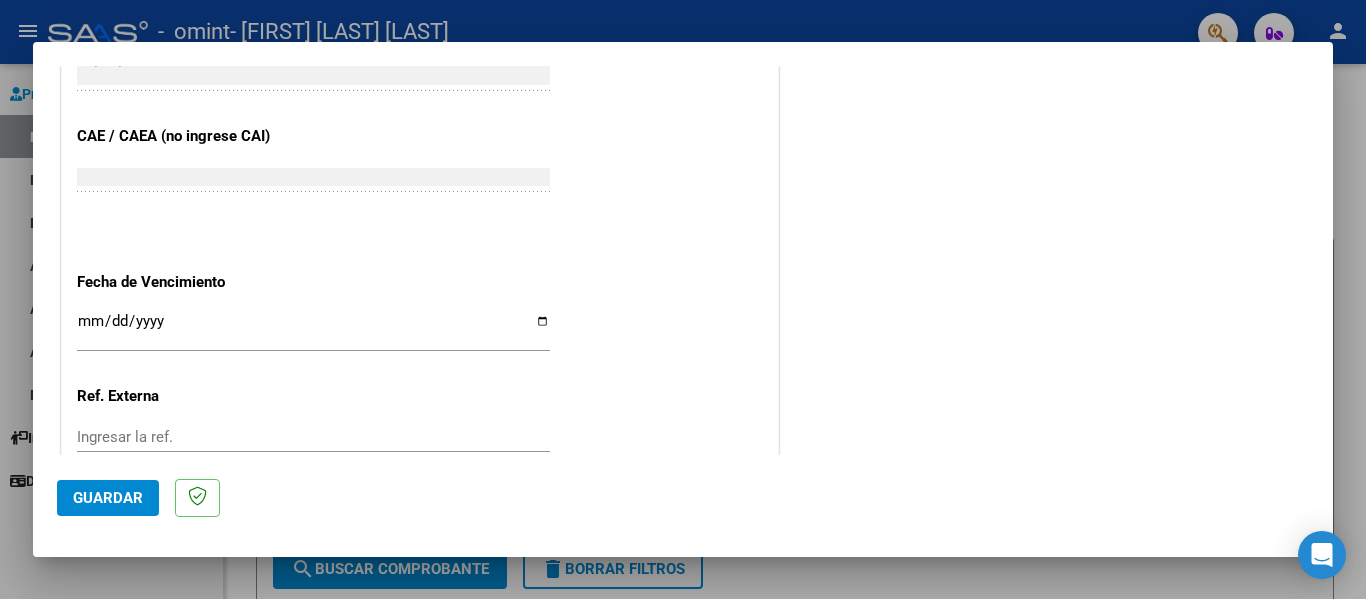 scroll, scrollTop: 1200, scrollLeft: 0, axis: vertical 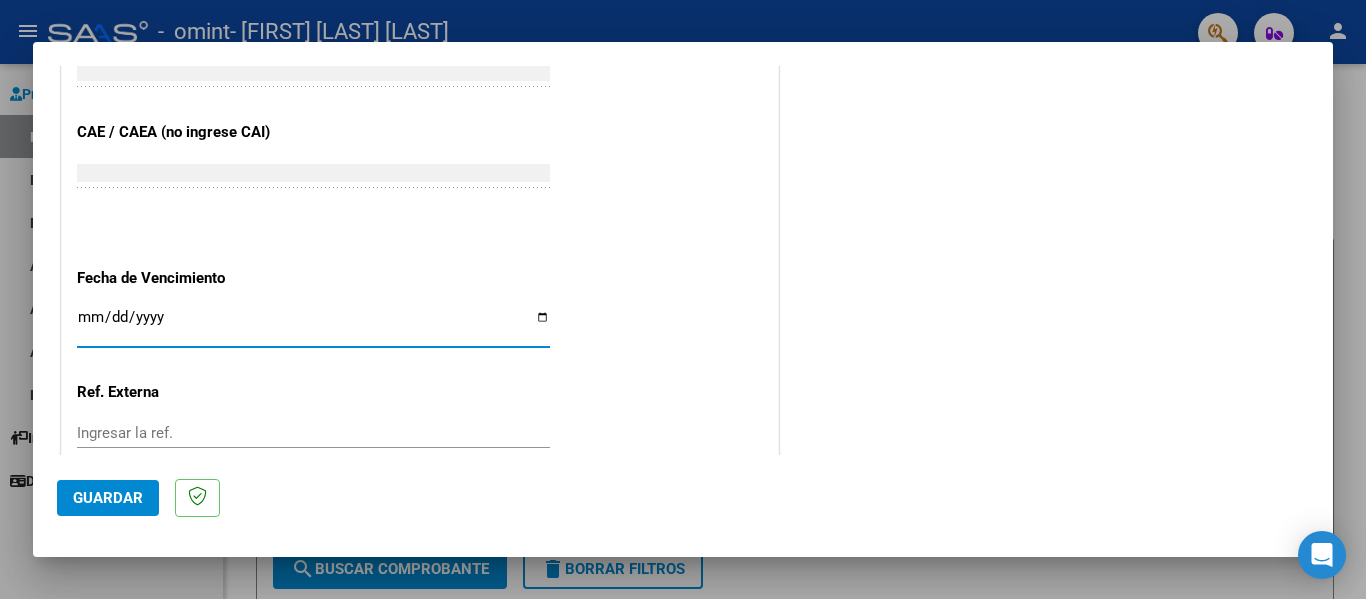 click on "Ingresar la fecha" at bounding box center (313, 325) 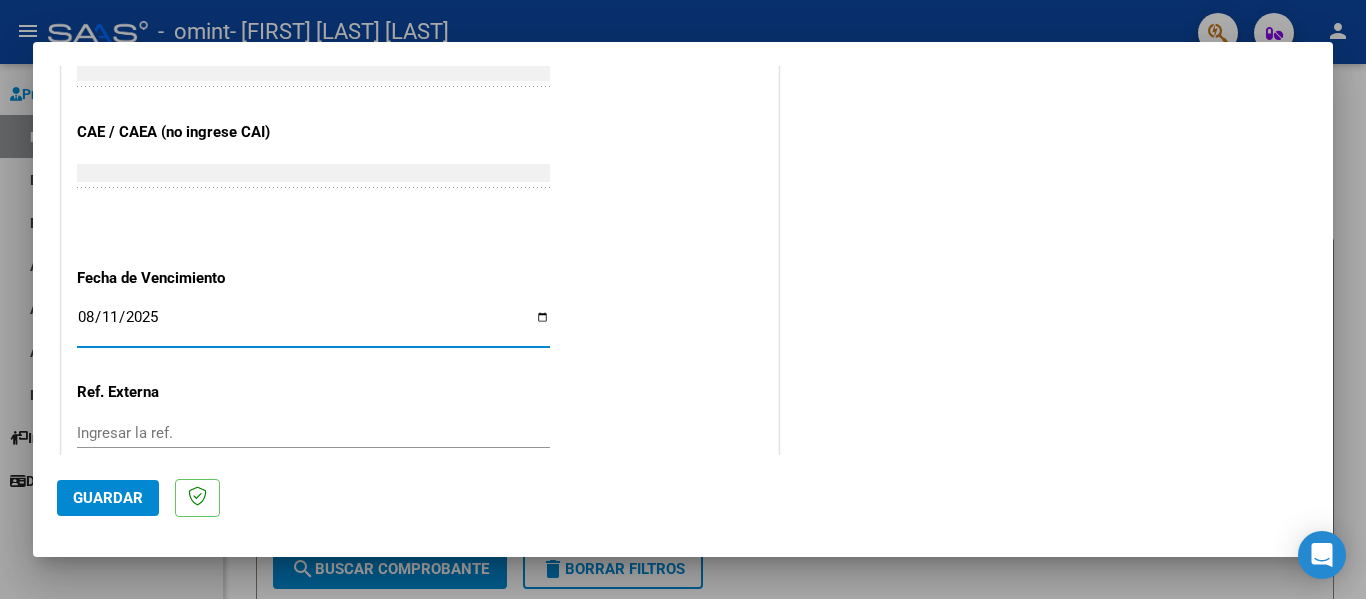 type on "2025-08-11" 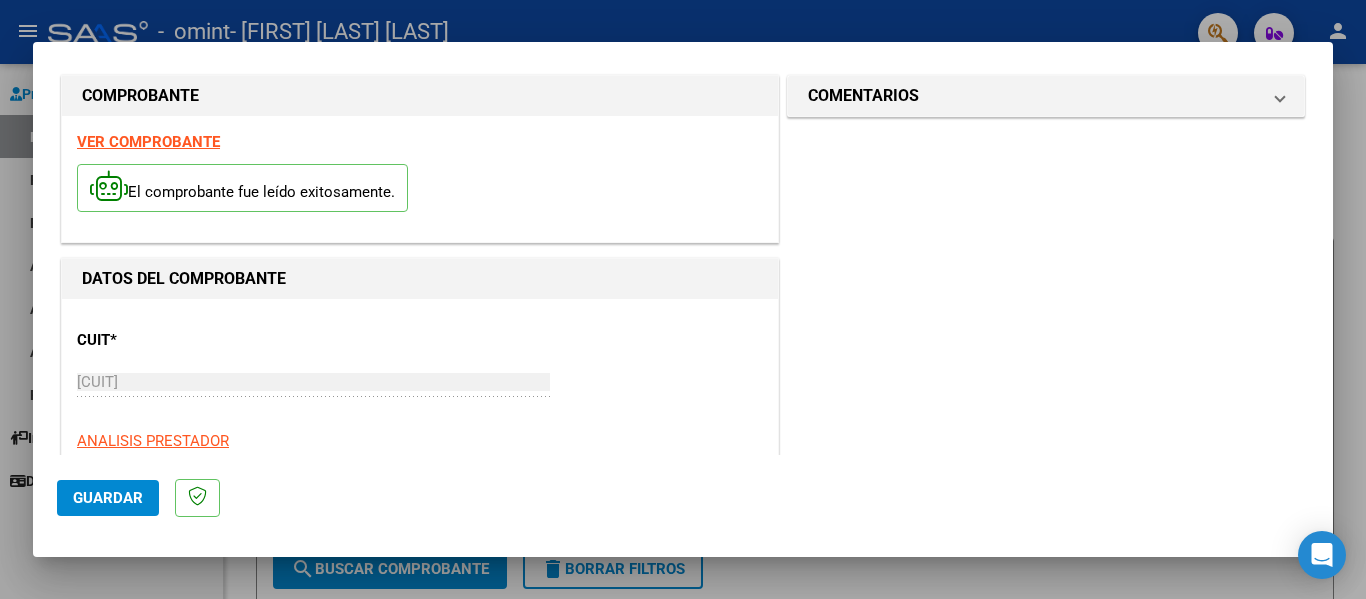 scroll, scrollTop: 0, scrollLeft: 0, axis: both 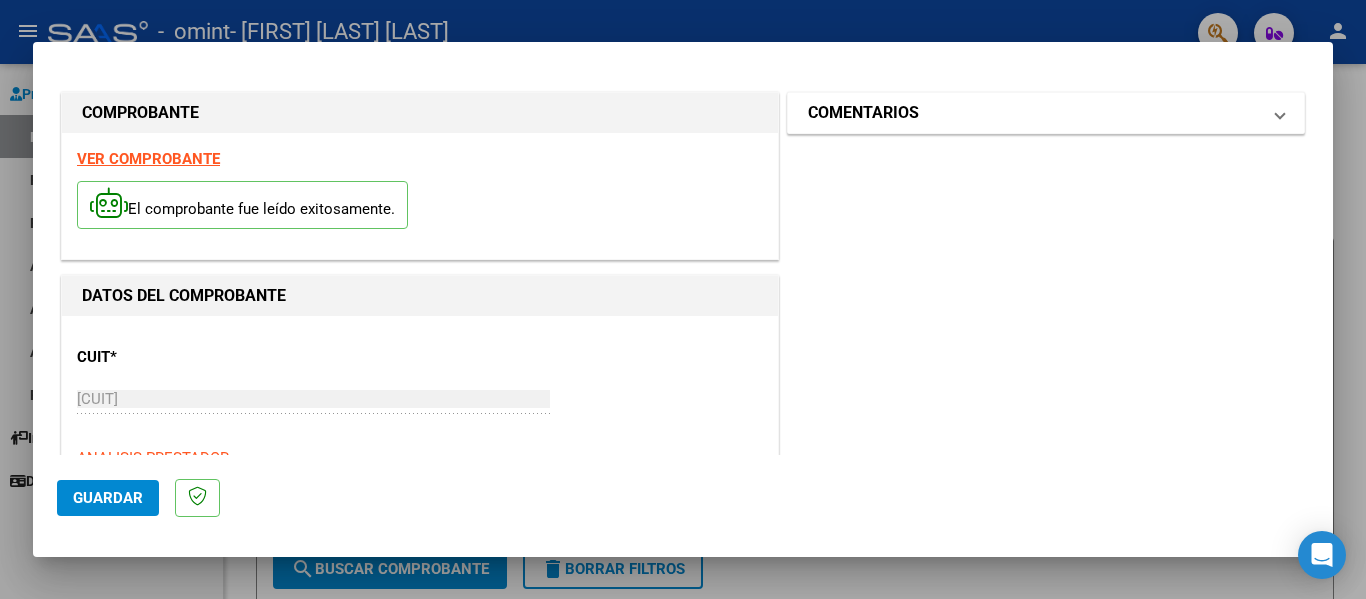 click on "COMENTARIOS" at bounding box center (1034, 113) 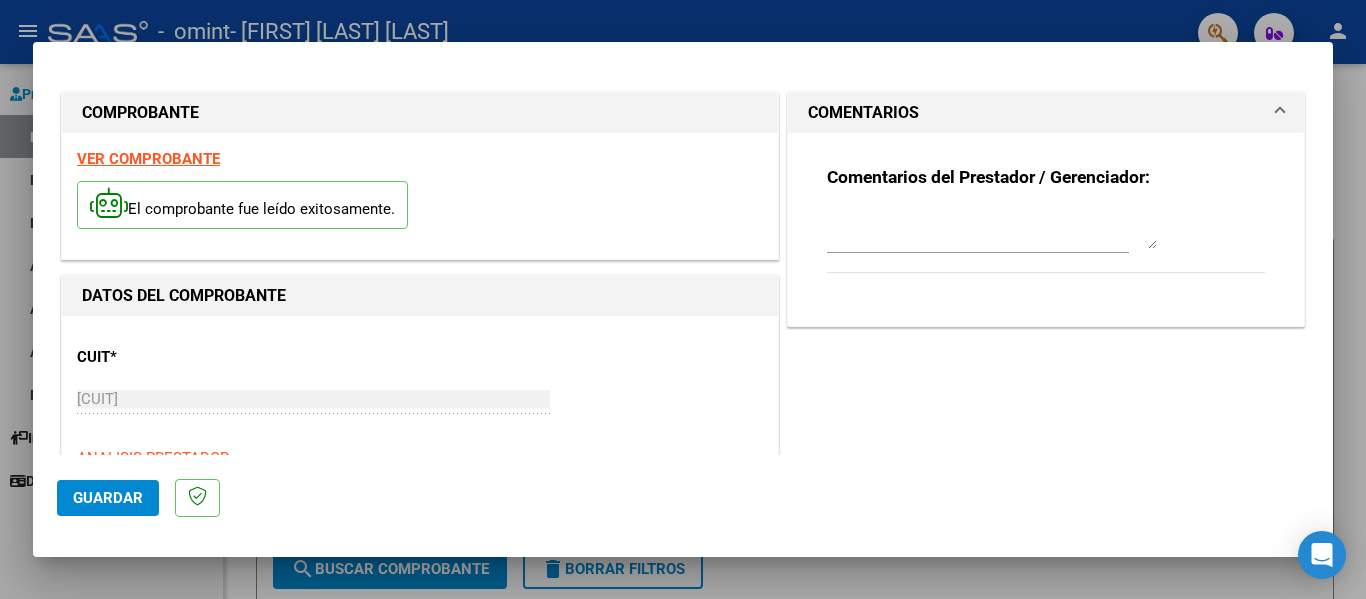 click at bounding box center [992, 229] 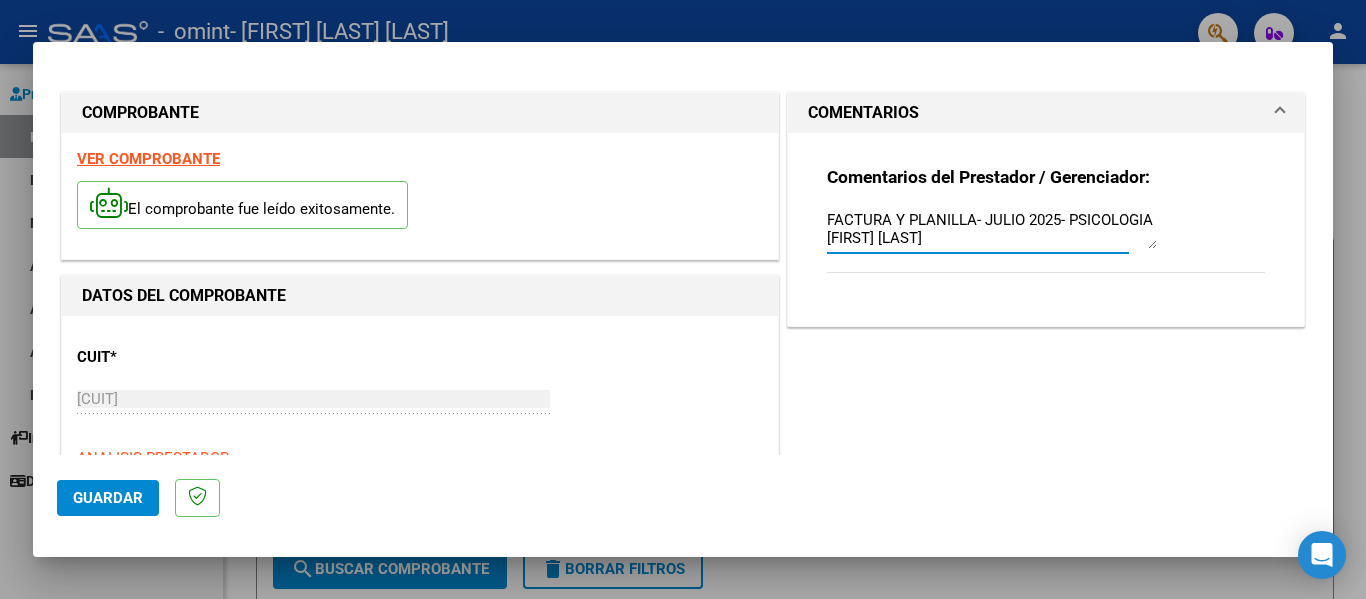 click on "FACTURA Y PLANILLA- JULIO 2025- PSICOLOGIA [FIRST] [LAST]" at bounding box center [992, 229] 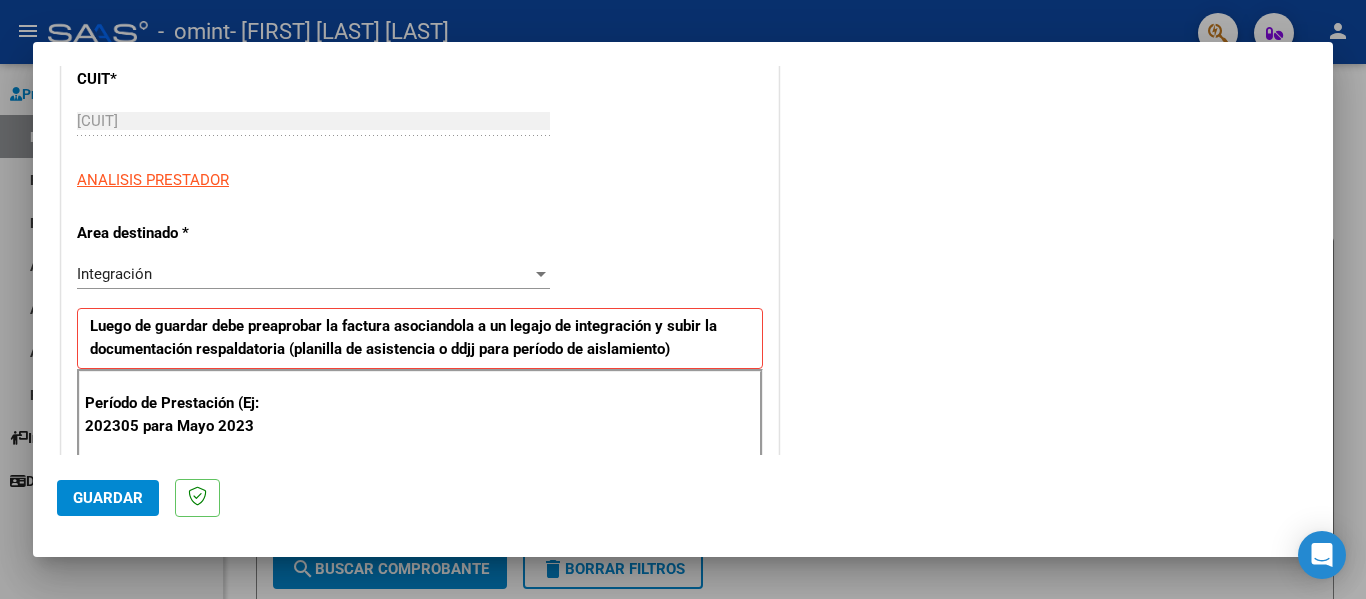 scroll, scrollTop: 300, scrollLeft: 0, axis: vertical 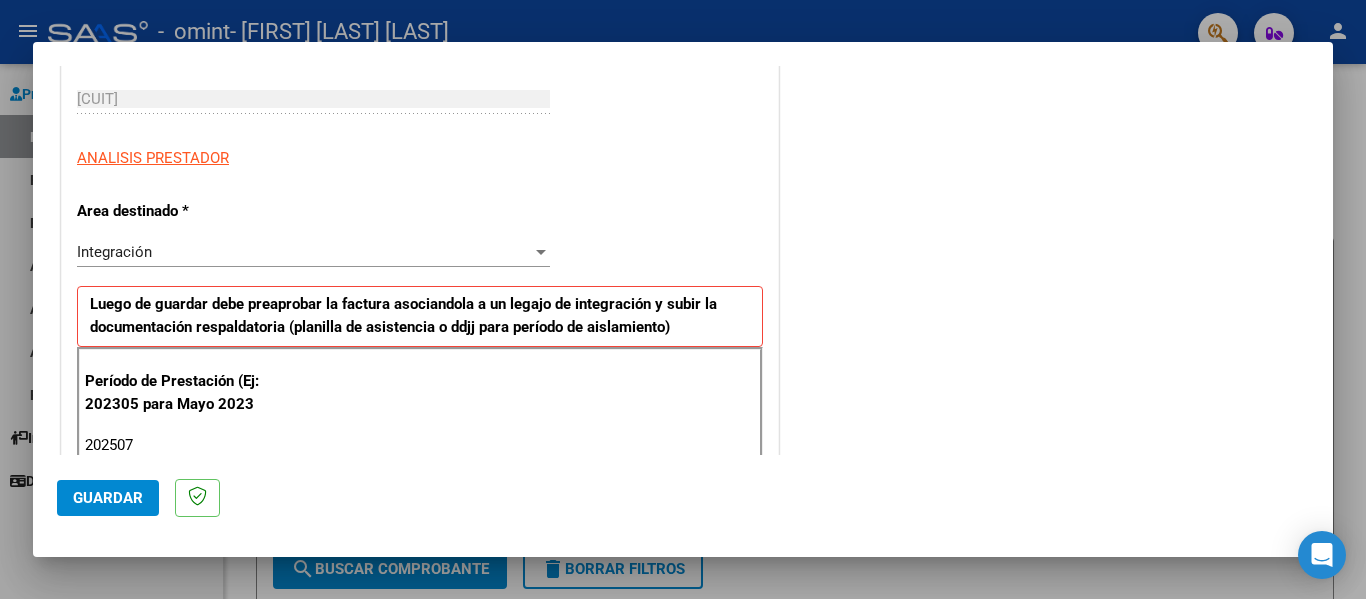 type on "FACTURA Y PLANILLA de [LAST] [LAST]- JULIO 2025- PSICOLOGIA [FIRST] [LAST]" 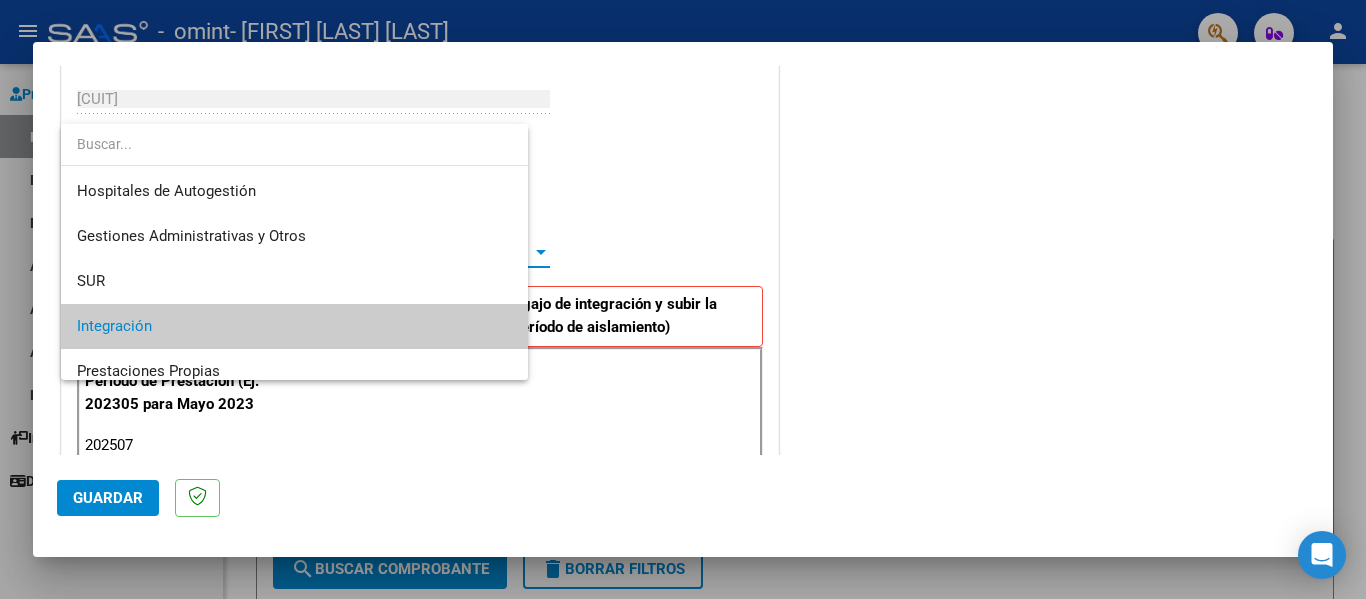 scroll, scrollTop: 75, scrollLeft: 0, axis: vertical 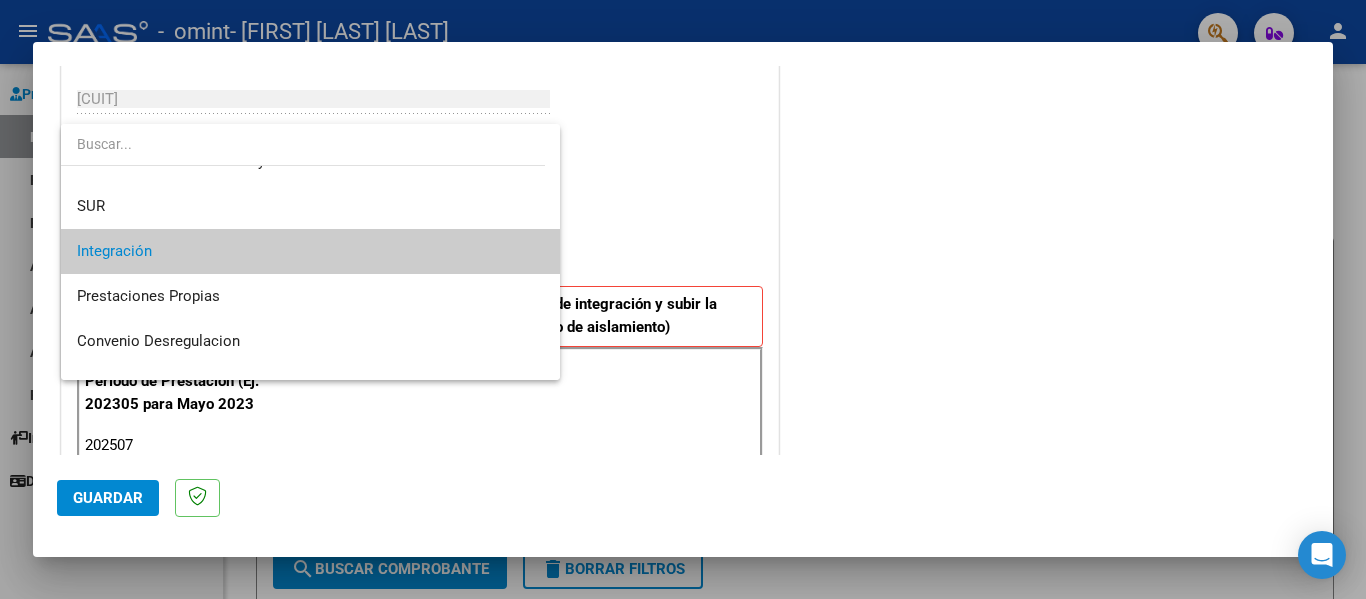 click on "Integración" at bounding box center (310, 251) 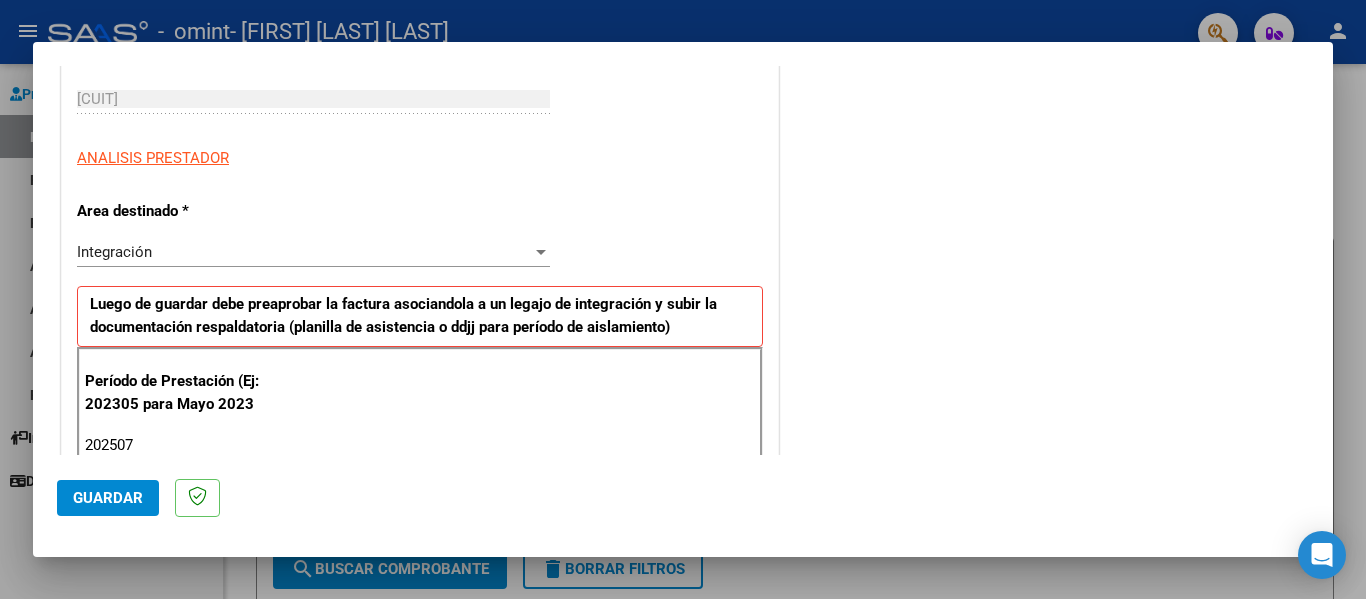 click on "CUIT  *   [CUIT] Ingresar CUIT  ANALISIS PRESTADOR  Area destinado * Integración Seleccionar Area Luego de guardar debe preaprobar la factura asociandola a un legajo de integración y subir la documentación respaldatoria (planilla de asistencia o ddjj para período de aislamiento)  Período de Prestación (Ej: 202305 para Mayo 2023    202507 Ingrese el Período de Prestación como indica el ejemplo   Comprobante Tipo * Factura C Seleccionar Tipo Punto de Venta  *   2 Ingresar el Nro.  Número  *   391 Ingresar el Nro.  Monto  *   $ 98.964,88 Ingresar el monto  Fecha del Cpbt.  *   2025-08-01 Ingresar la fecha  CAE / CAEA (no ingrese CAI)    [NUMBER] Ingresar el CAE o CAEA (no ingrese CAI)  Fecha de Vencimiento    2025-08-11 Ingresar la fecha  Ref. Externa    Ingresar la ref.  N° Liquidación    Ingresar el N° Liquidación" at bounding box center [420, 749] 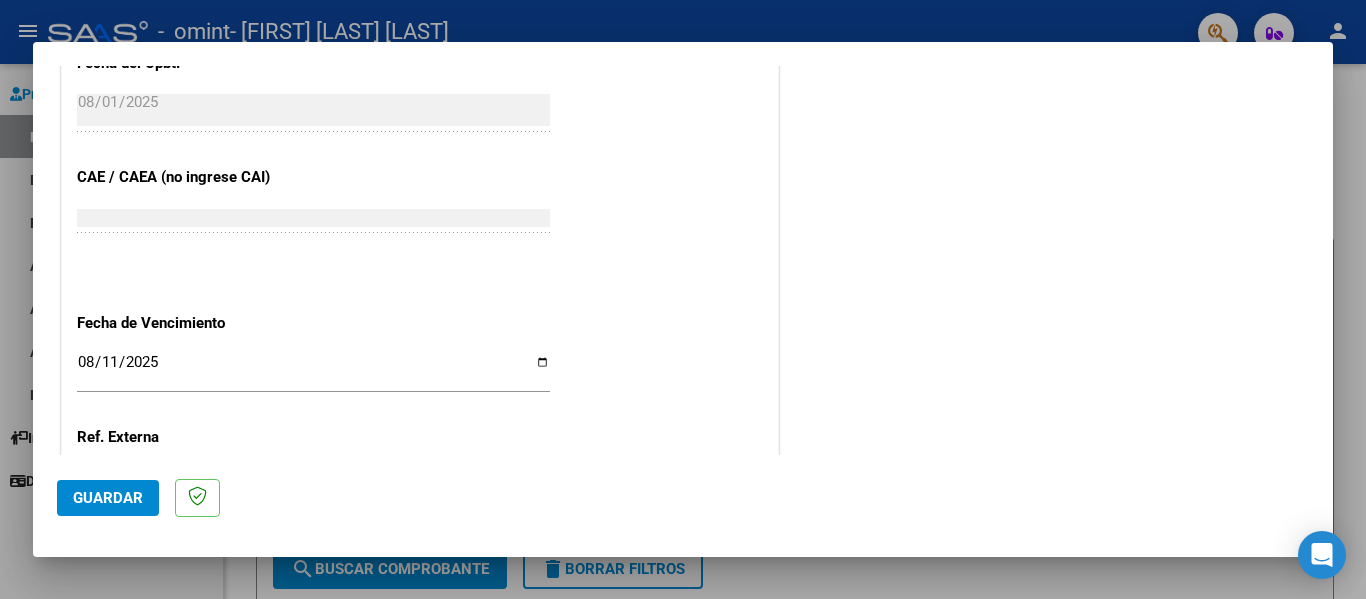scroll, scrollTop: 1333, scrollLeft: 0, axis: vertical 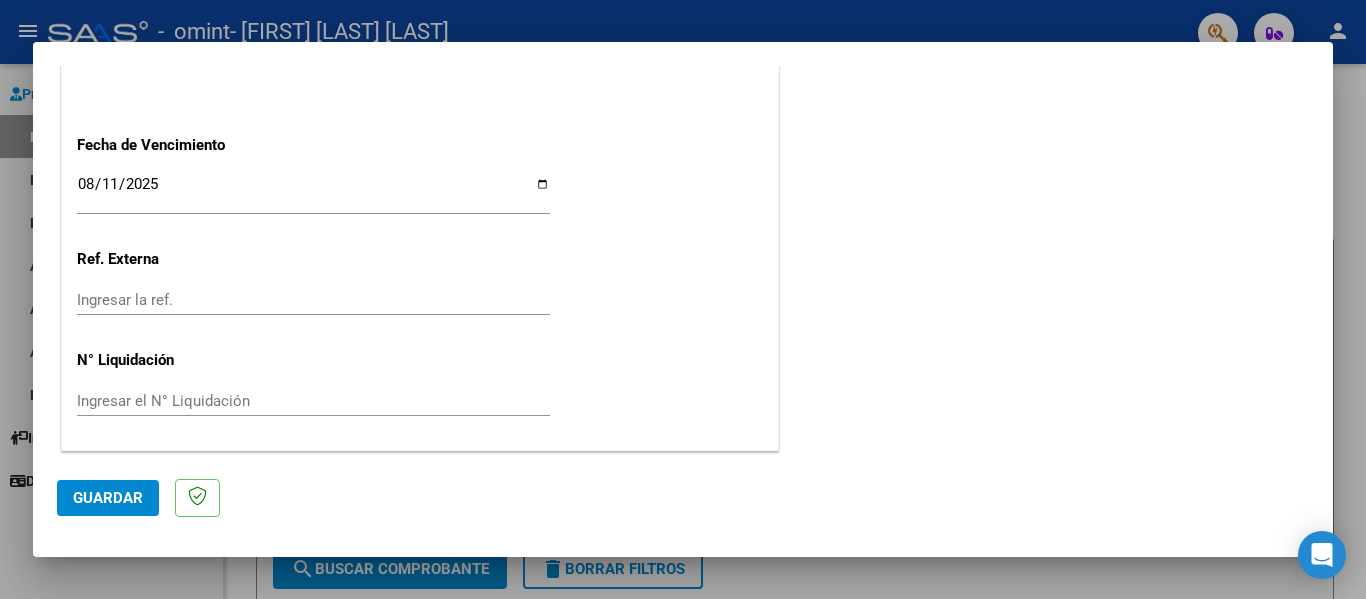 click on "Guardar" 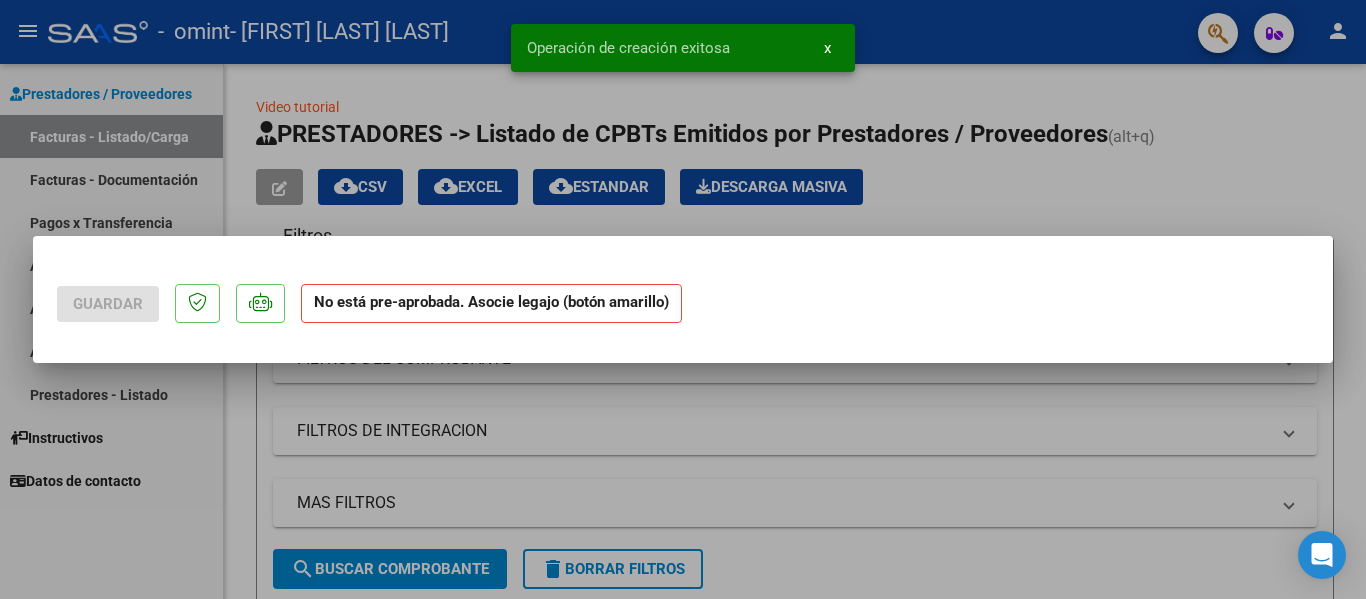 scroll, scrollTop: 0, scrollLeft: 0, axis: both 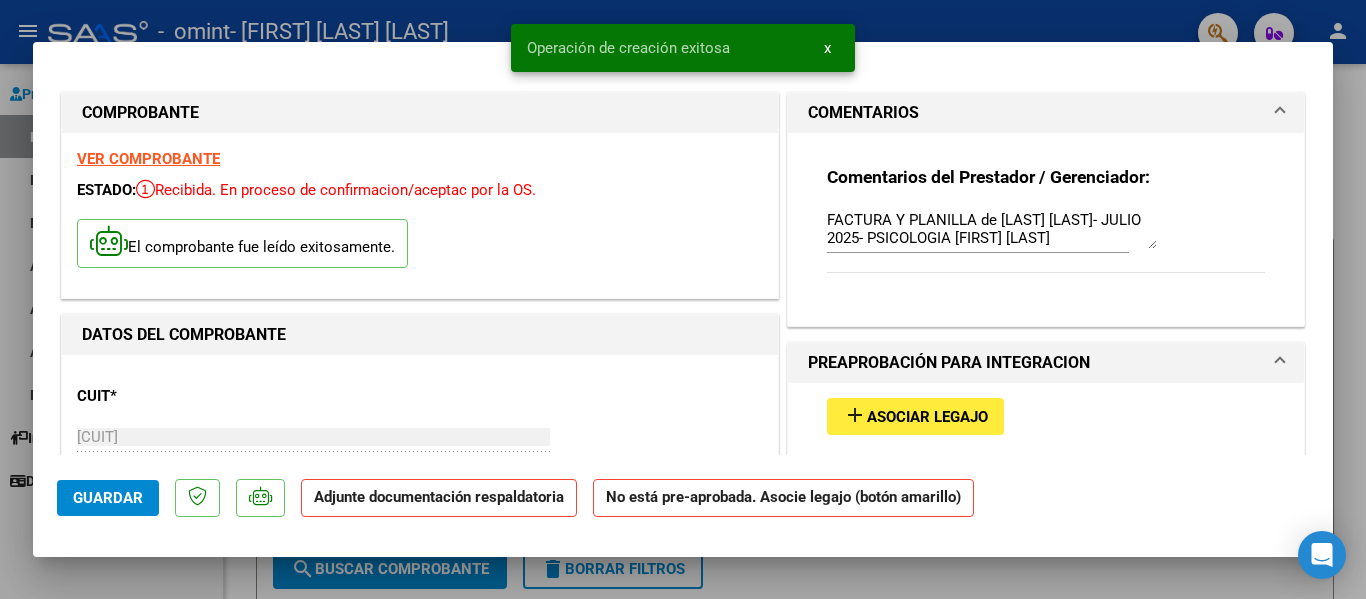 click on "Asociar Legajo" at bounding box center (927, 417) 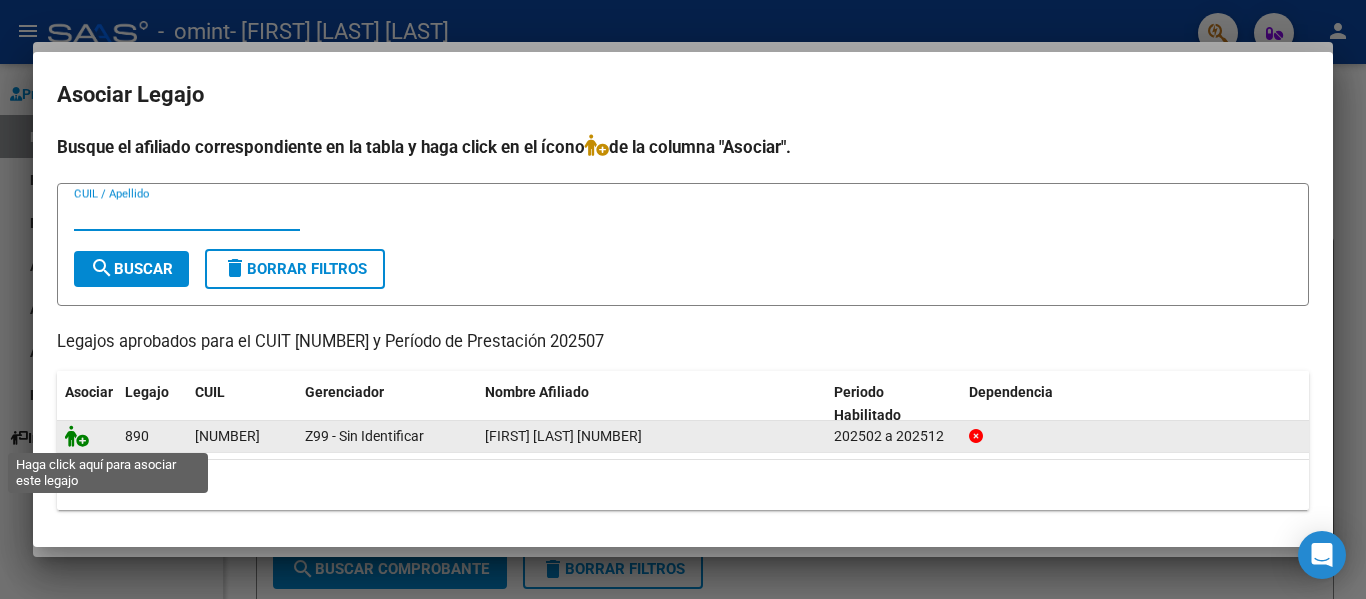 click 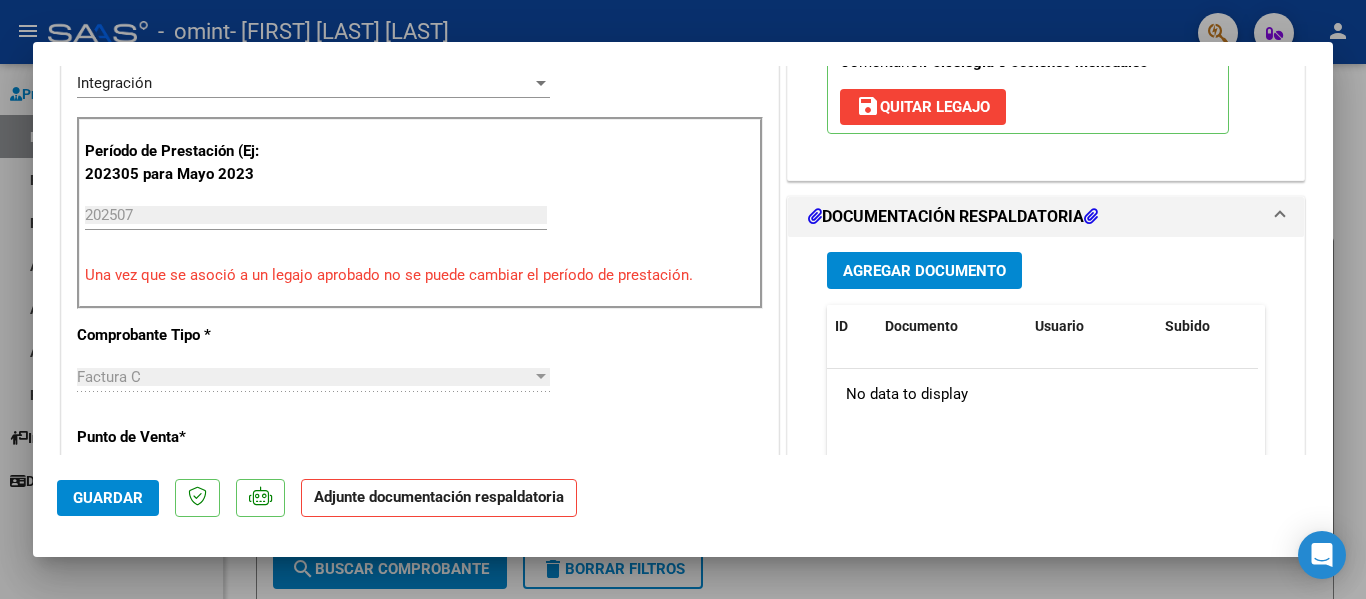 scroll, scrollTop: 501, scrollLeft: 0, axis: vertical 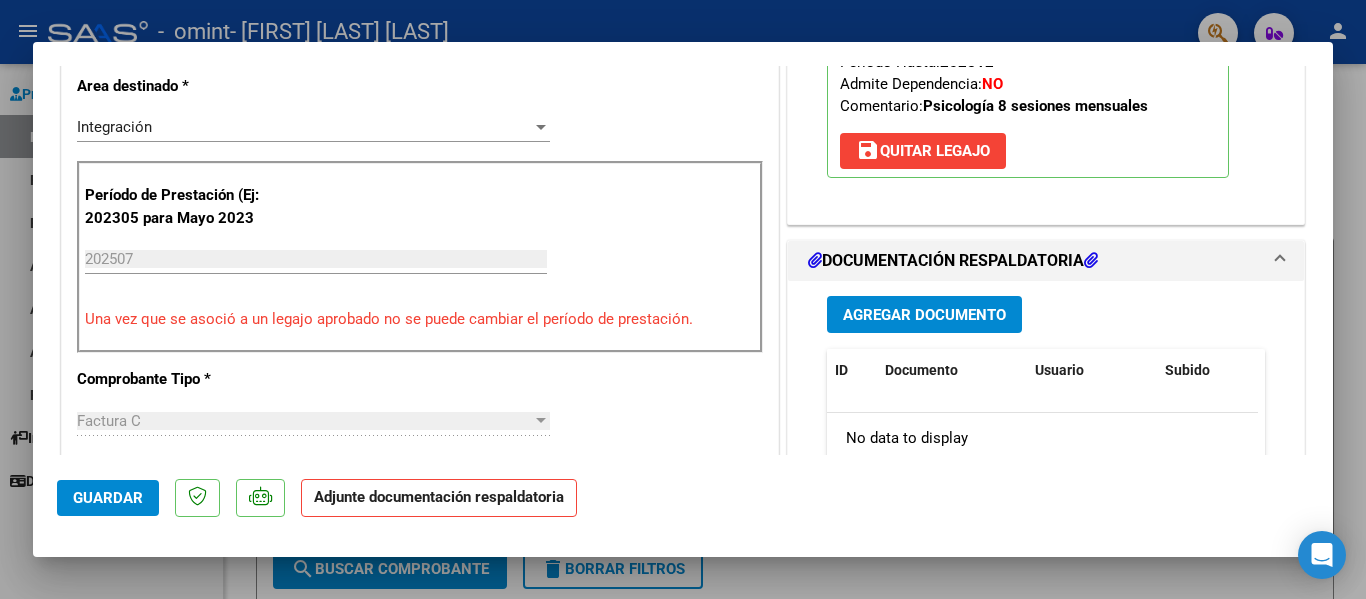 click on "Agregar Documento" at bounding box center [924, 315] 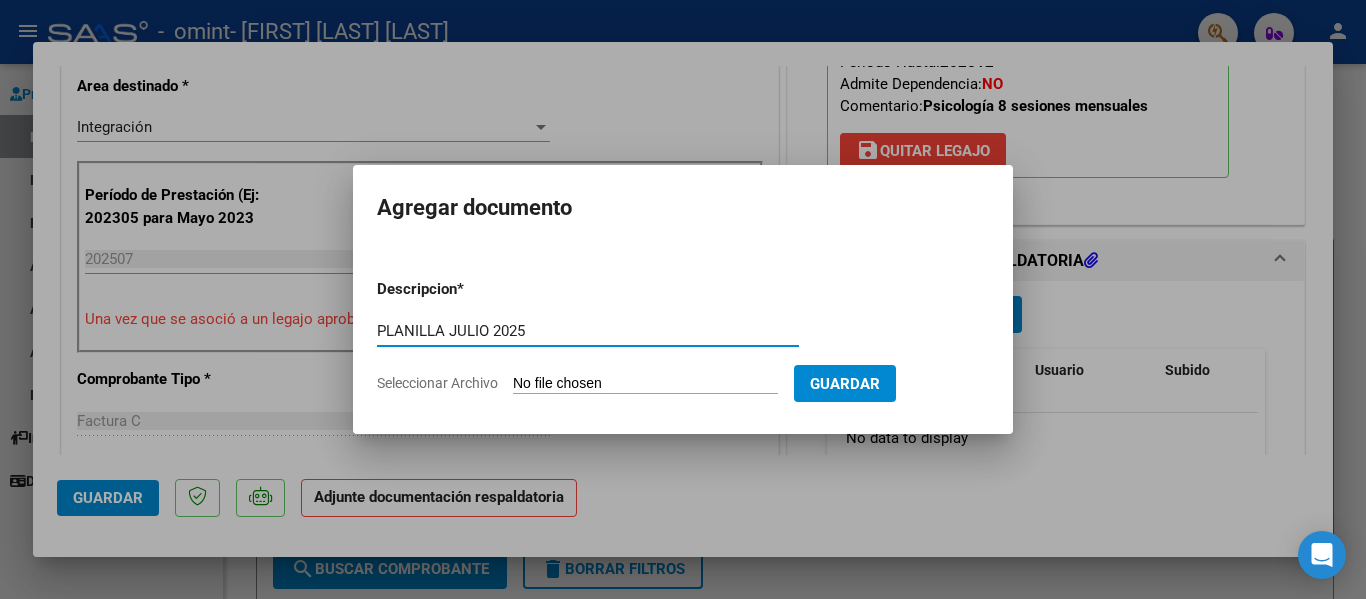 type on "PLANILLA JULIO 2025" 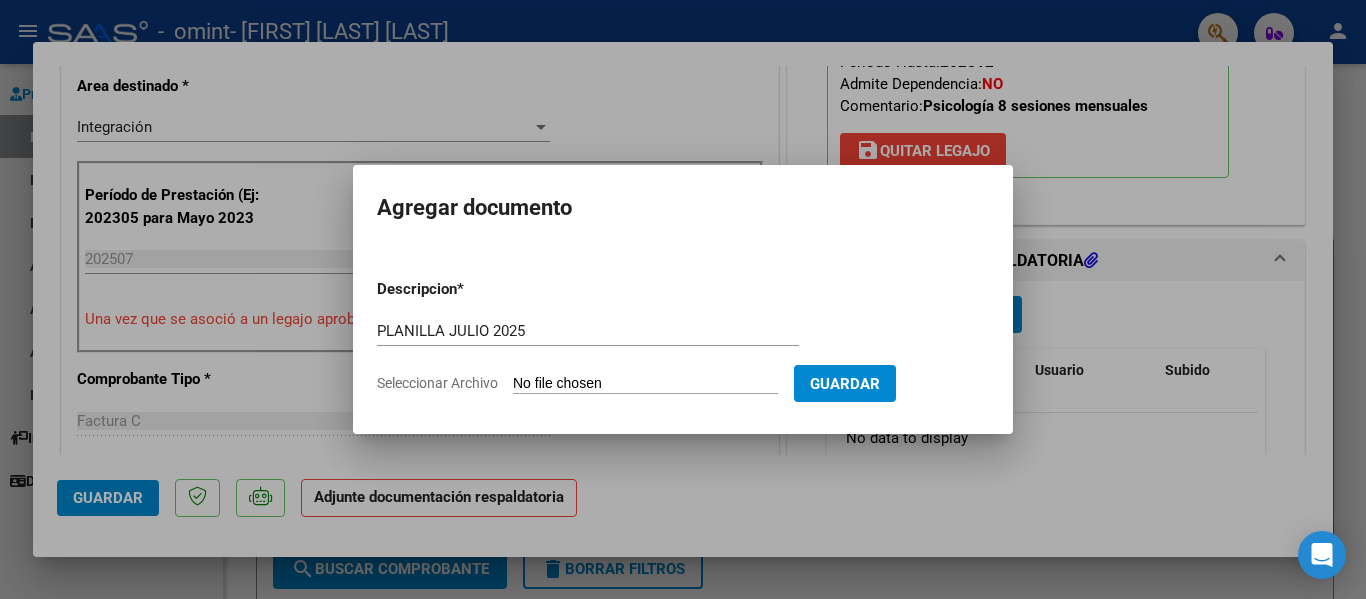 click on "Seleccionar Archivo" at bounding box center (645, 384) 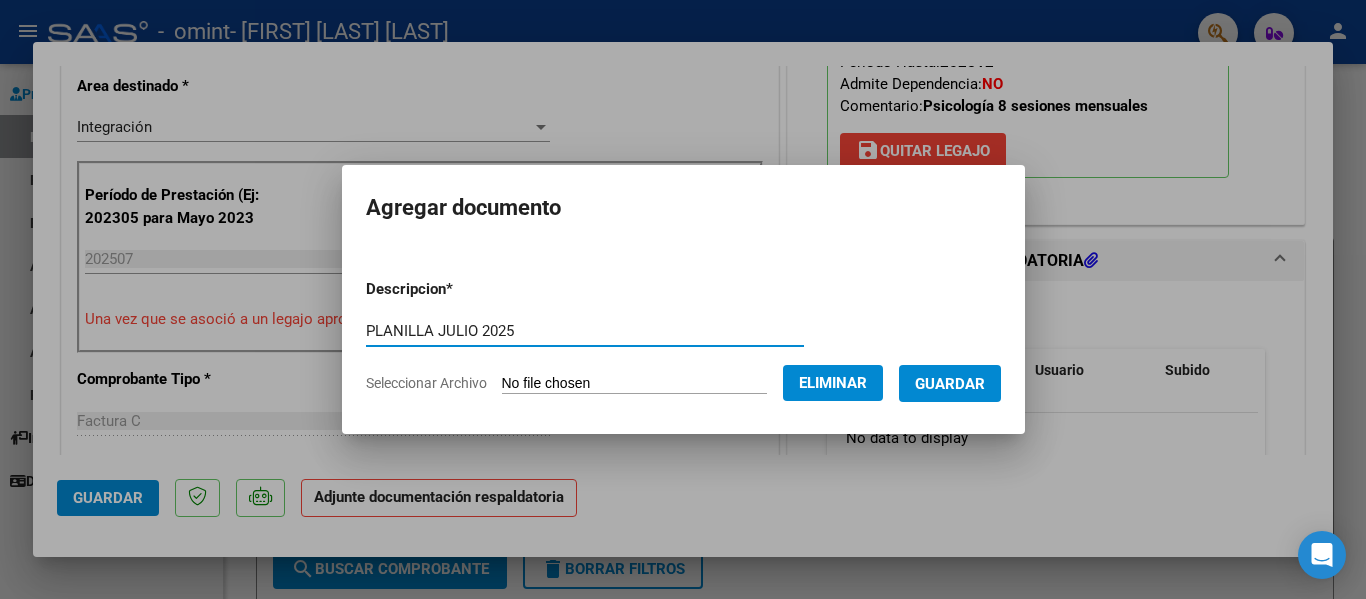 click on "PLANILLA JULIO 2025" at bounding box center [585, 331] 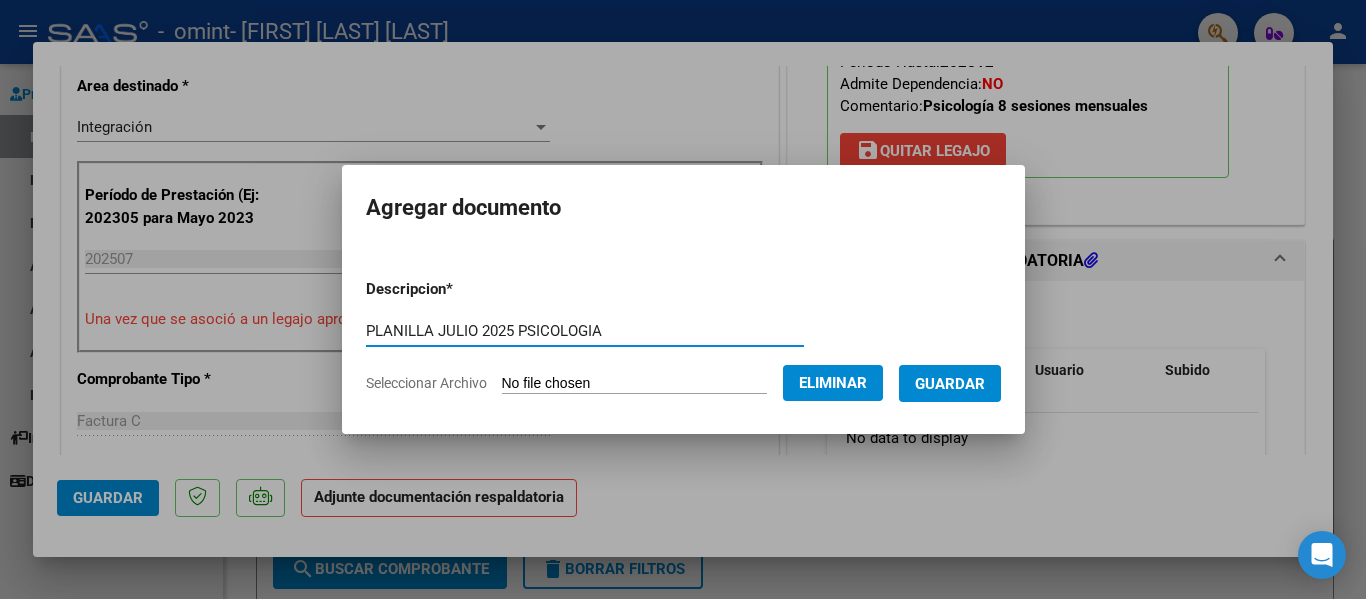 type on "PLANILLA JULIO 2025 PSICOLOGIA" 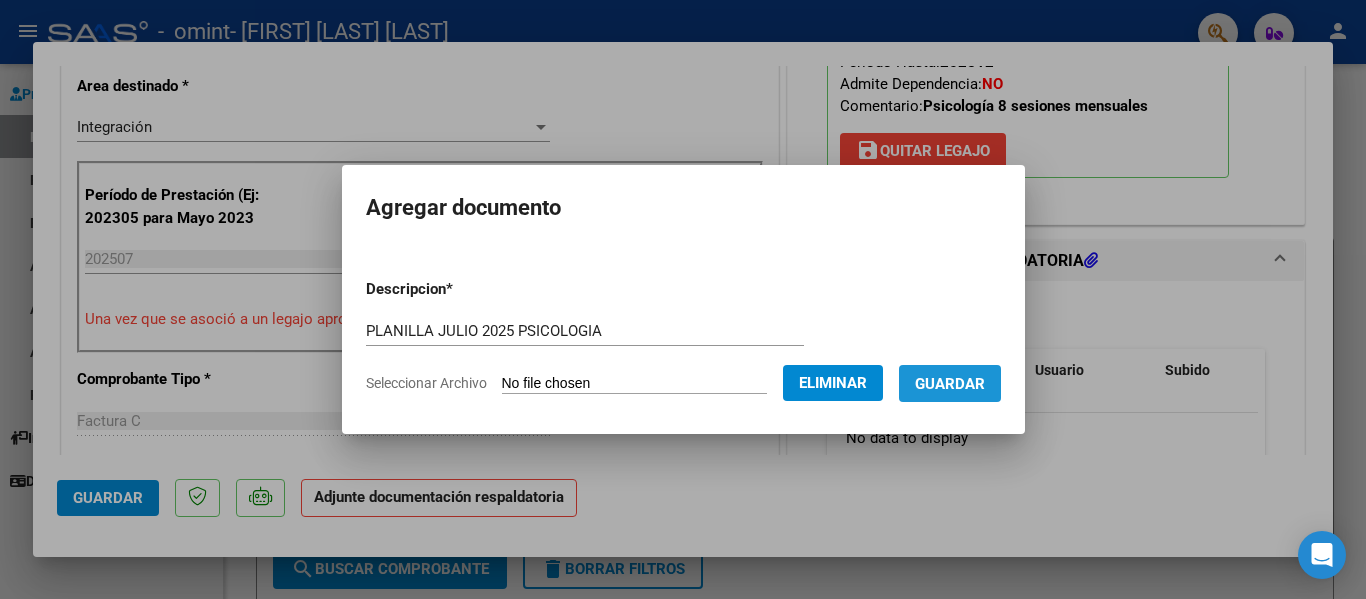 click on "Guardar" at bounding box center [950, 384] 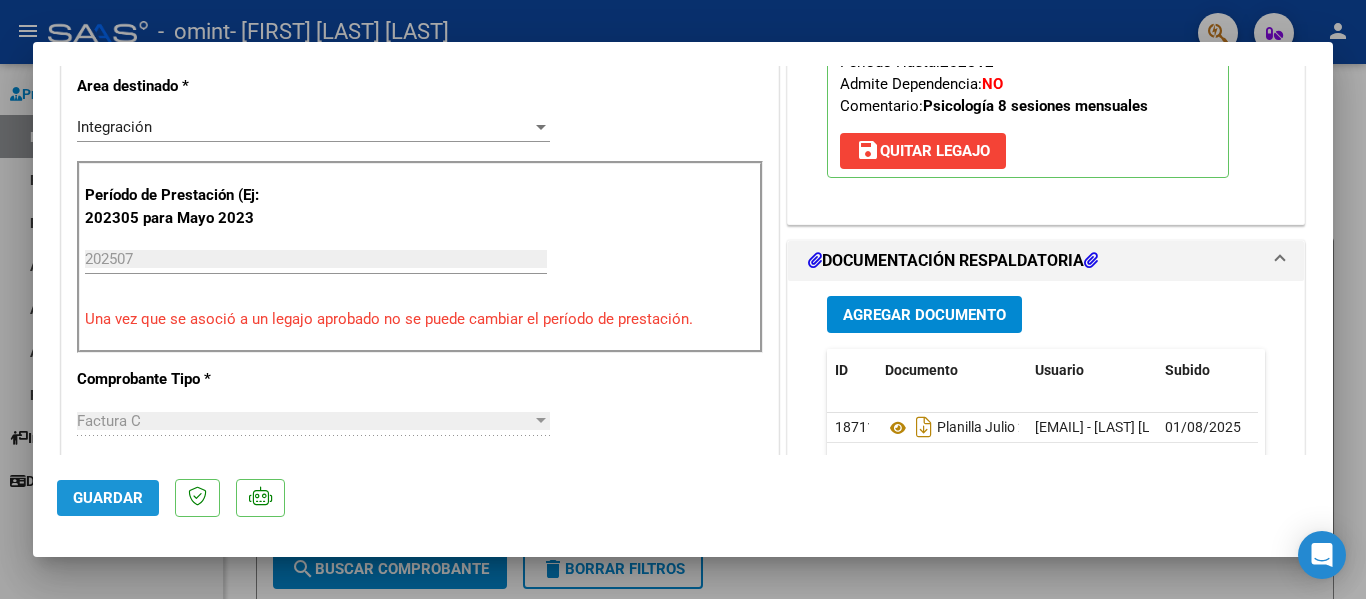 click on "Guardar" 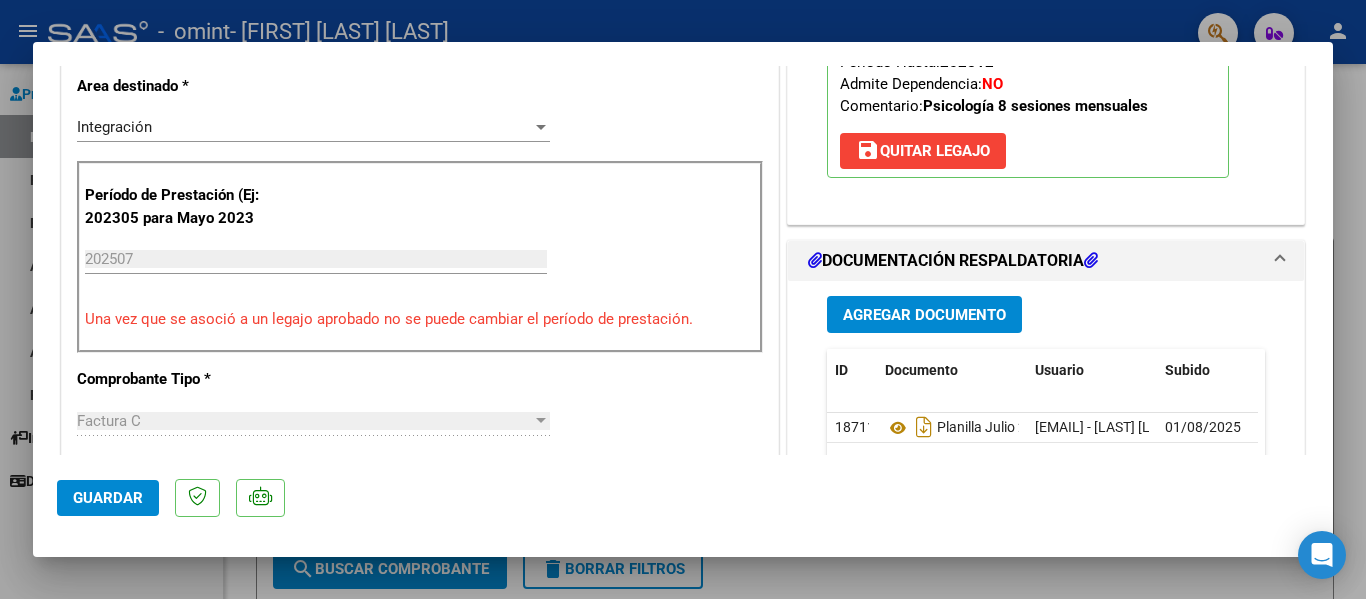 click on "Guardar" 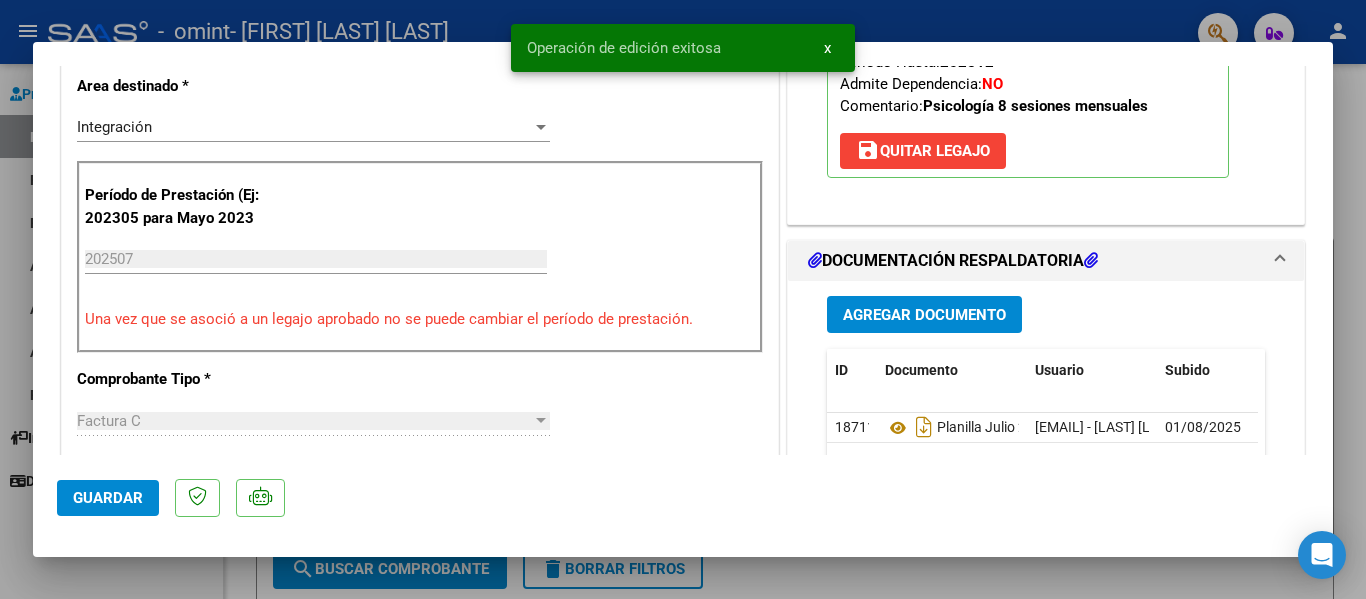 click on "x" at bounding box center [827, 48] 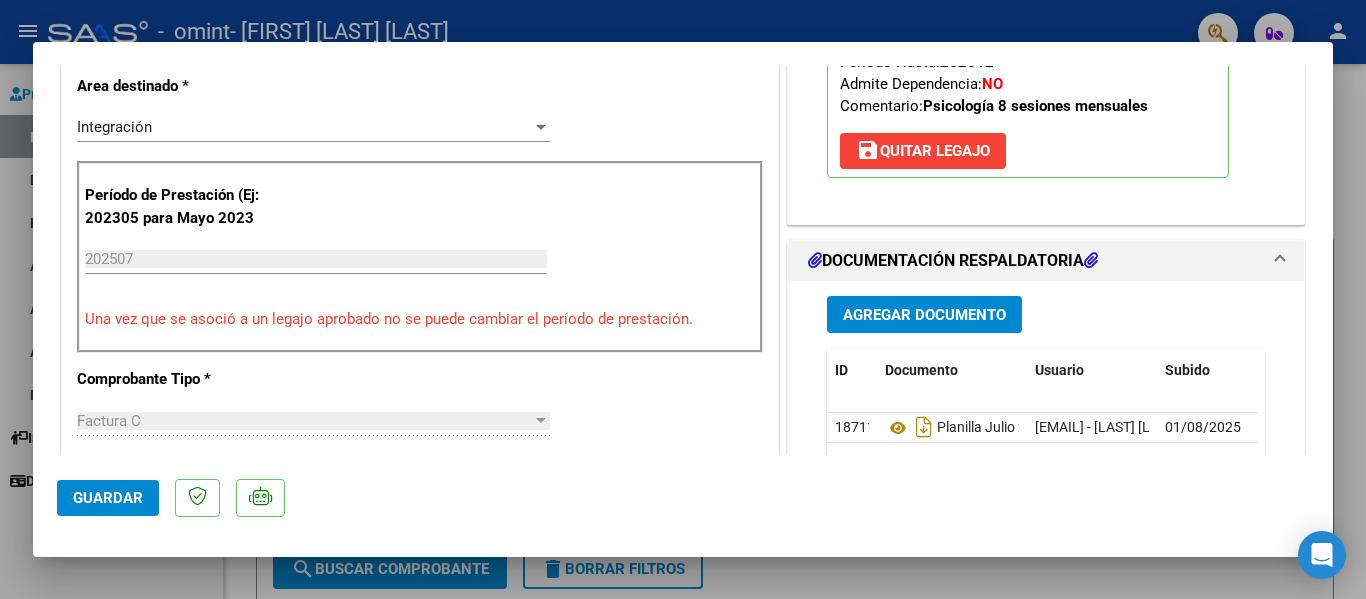 click at bounding box center (683, 299) 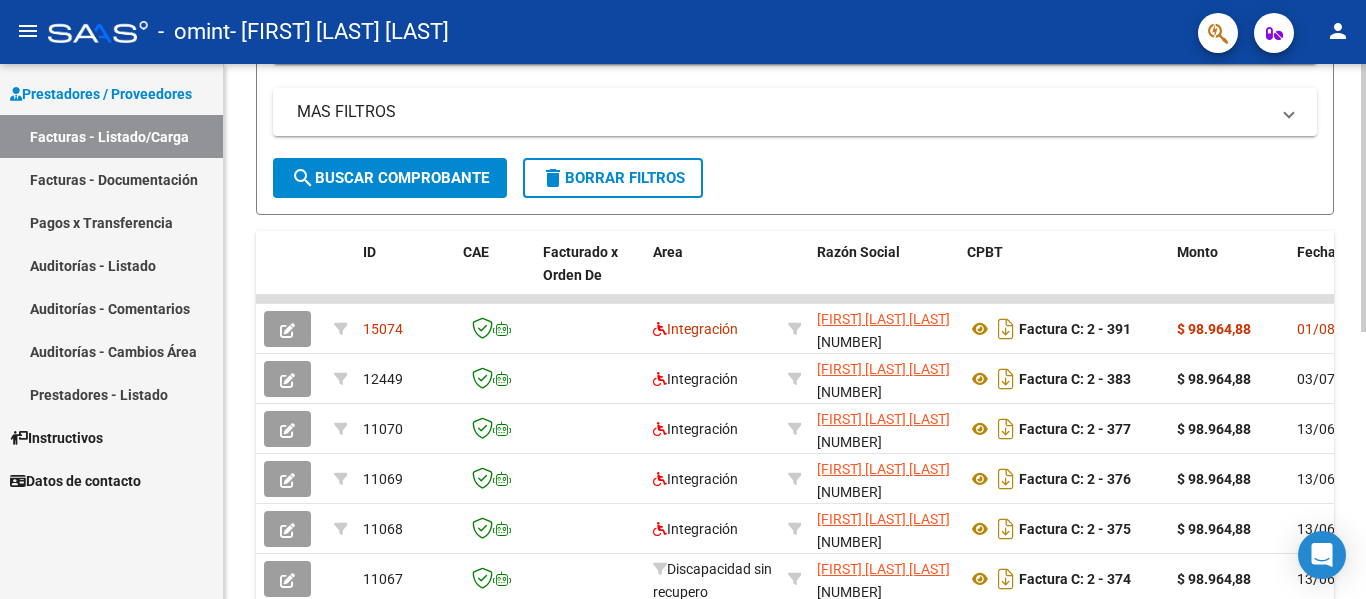 scroll, scrollTop: 400, scrollLeft: 0, axis: vertical 